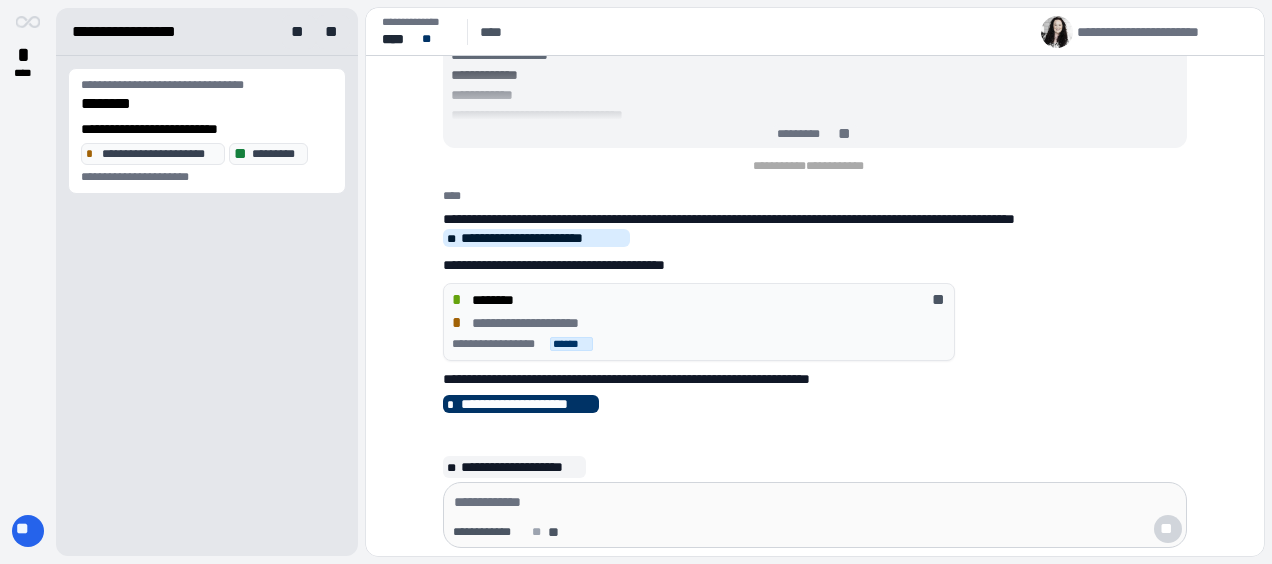 scroll, scrollTop: 0, scrollLeft: 0, axis: both 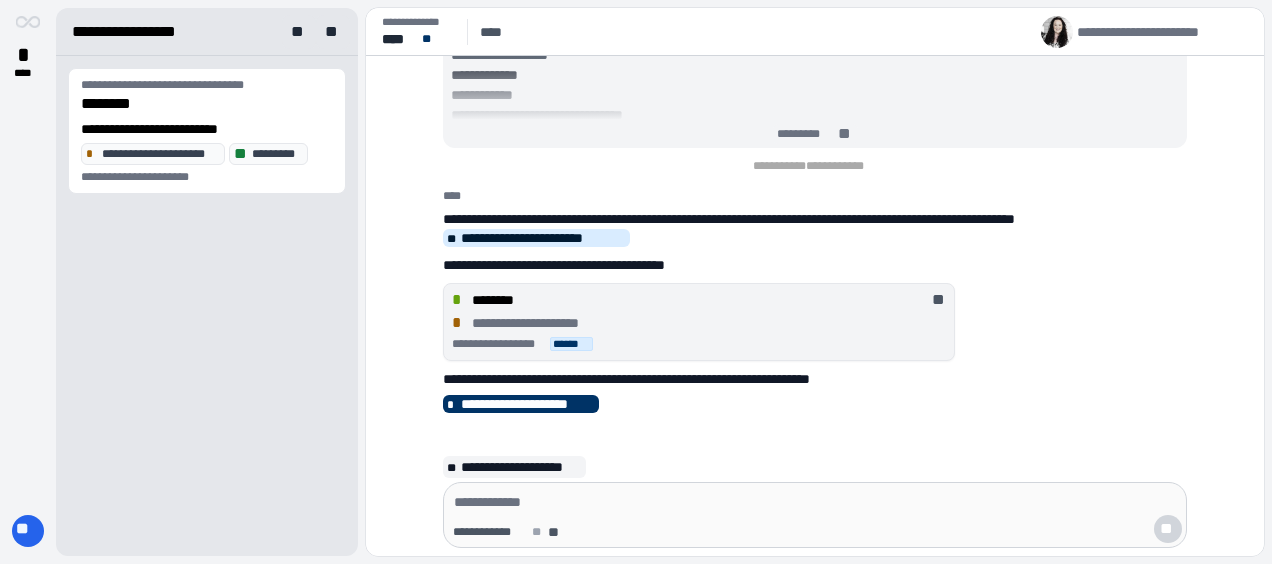 click on "**********" at bounding box center [699, 322] 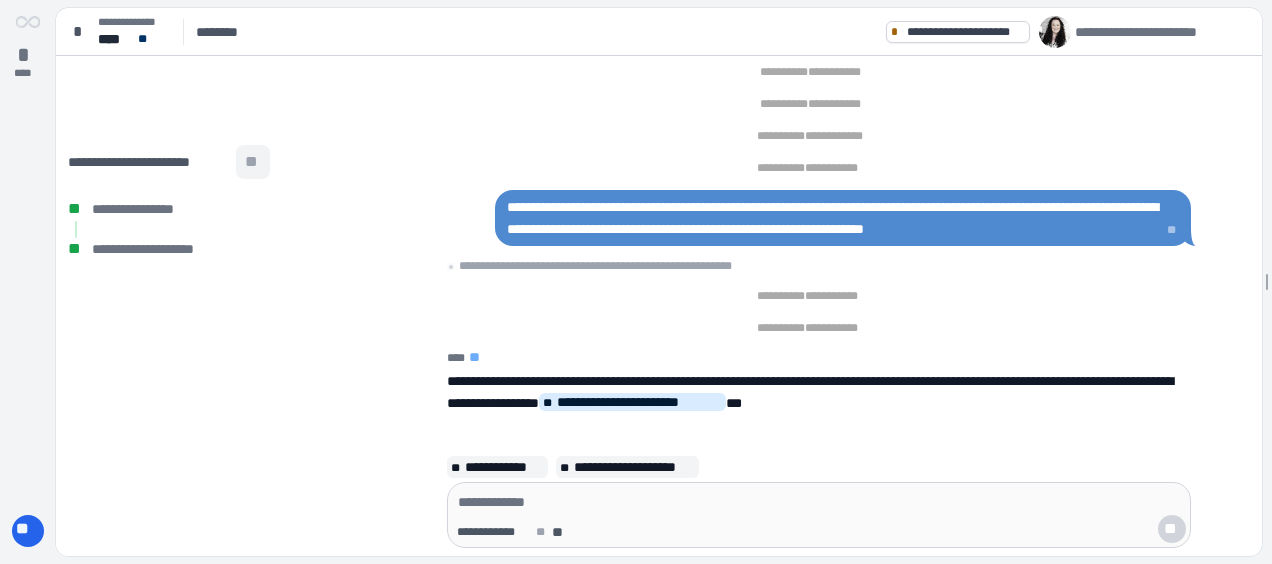 click on "**" at bounding box center (253, 162) 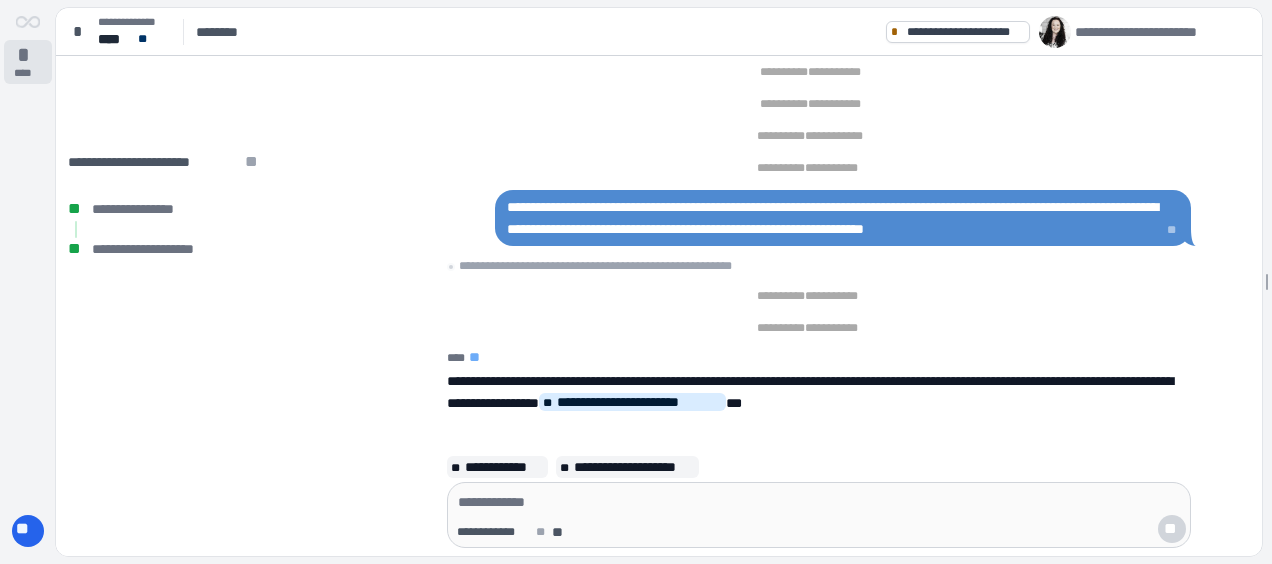 click on "*" at bounding box center (28, 55) 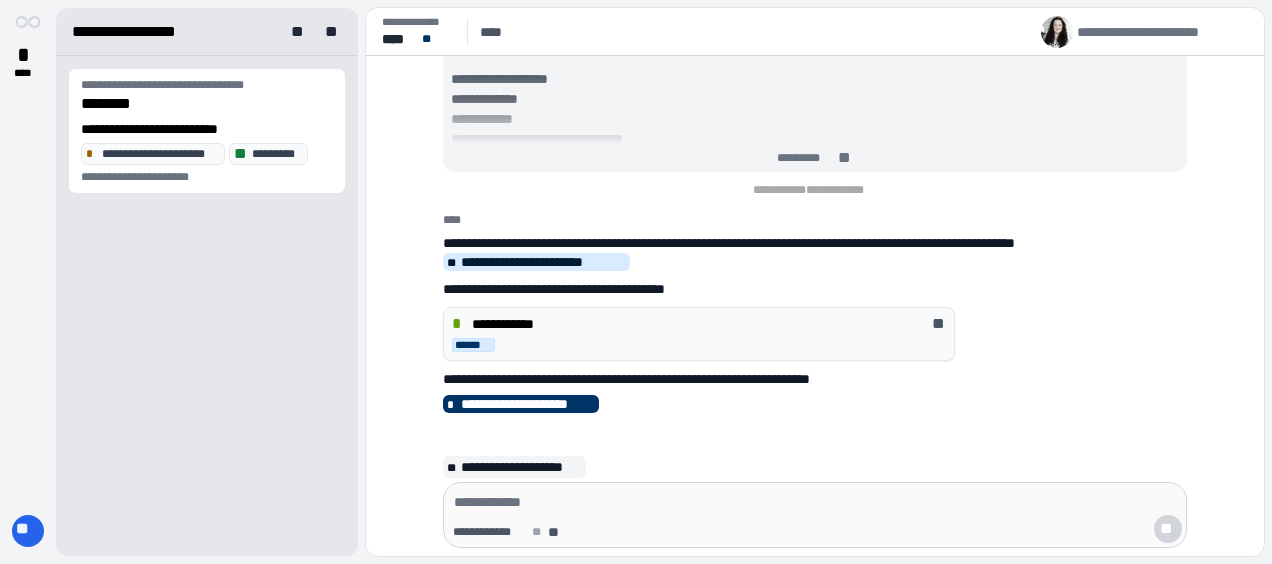 scroll, scrollTop: 0, scrollLeft: 0, axis: both 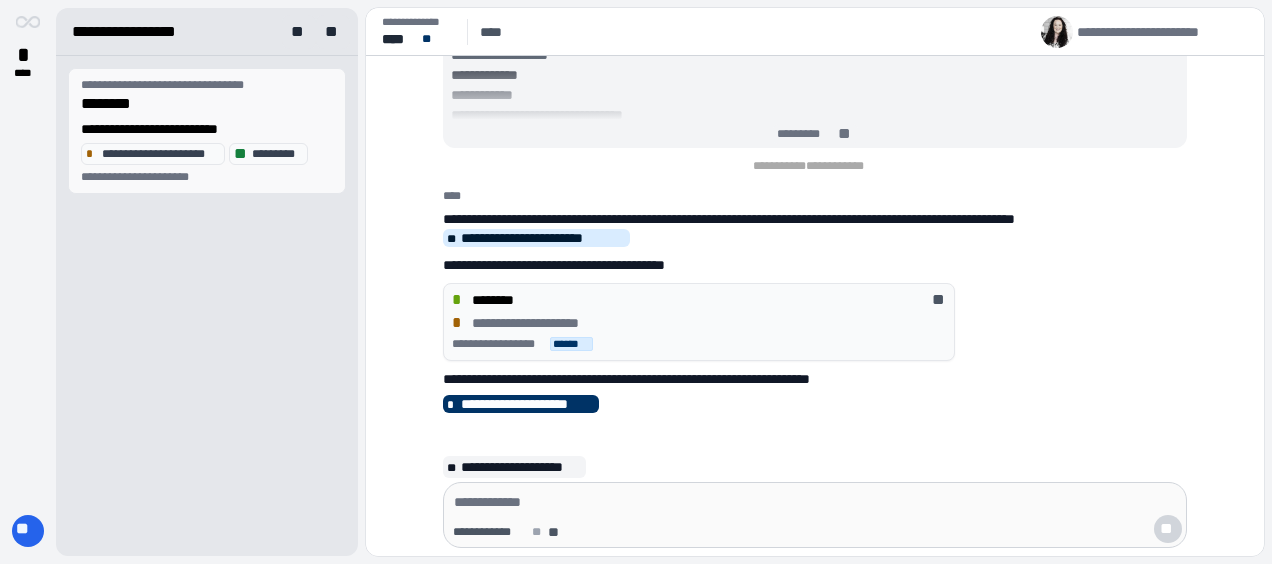 click on "********" at bounding box center [207, 104] 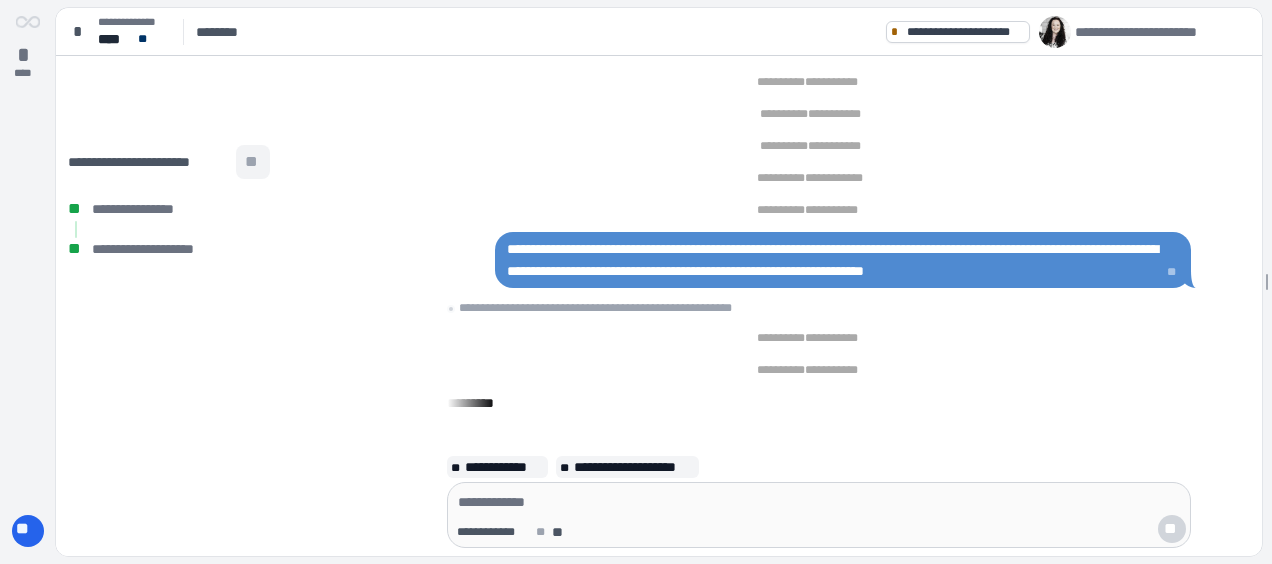 click on "**" at bounding box center (253, 162) 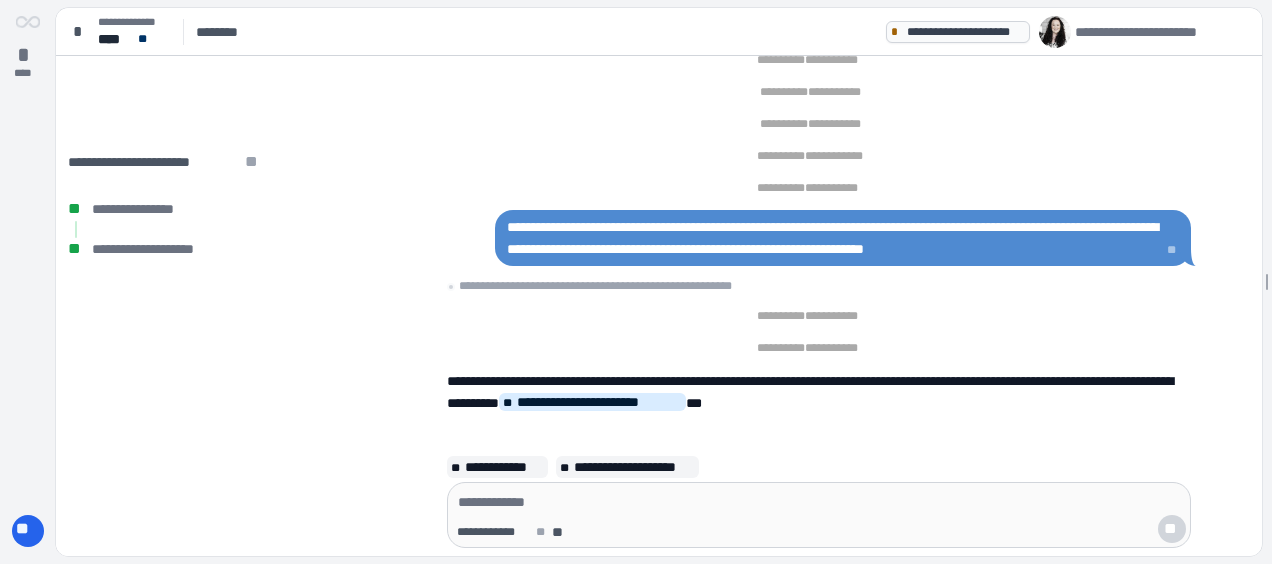 click on "**********" at bounding box center (965, 32) 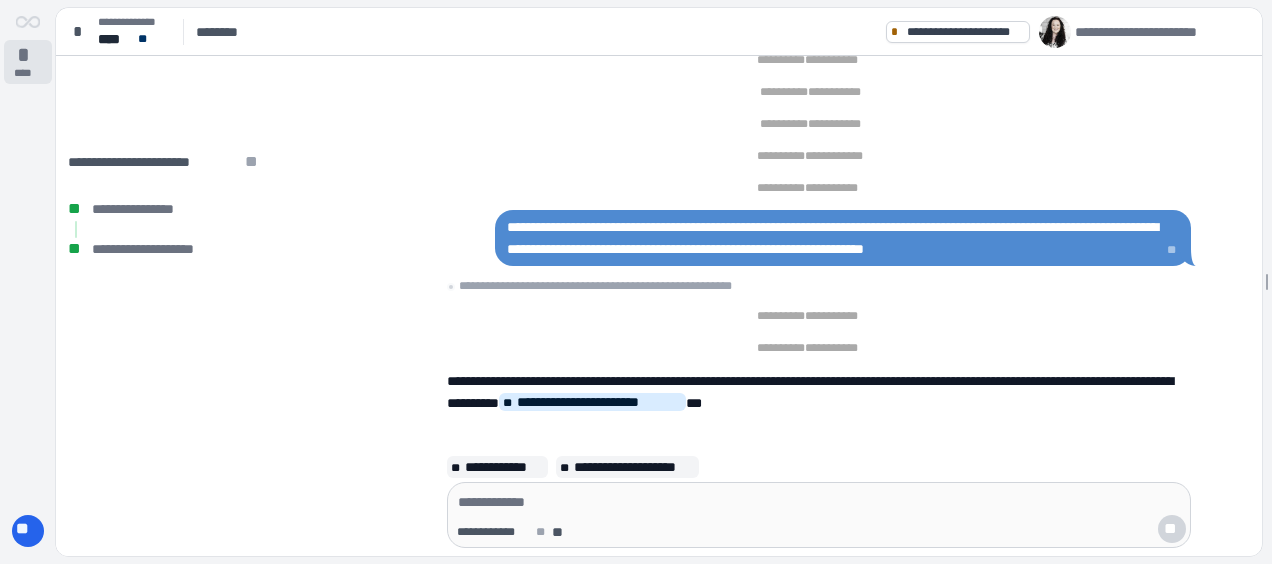 click on "****" at bounding box center (28, 73) 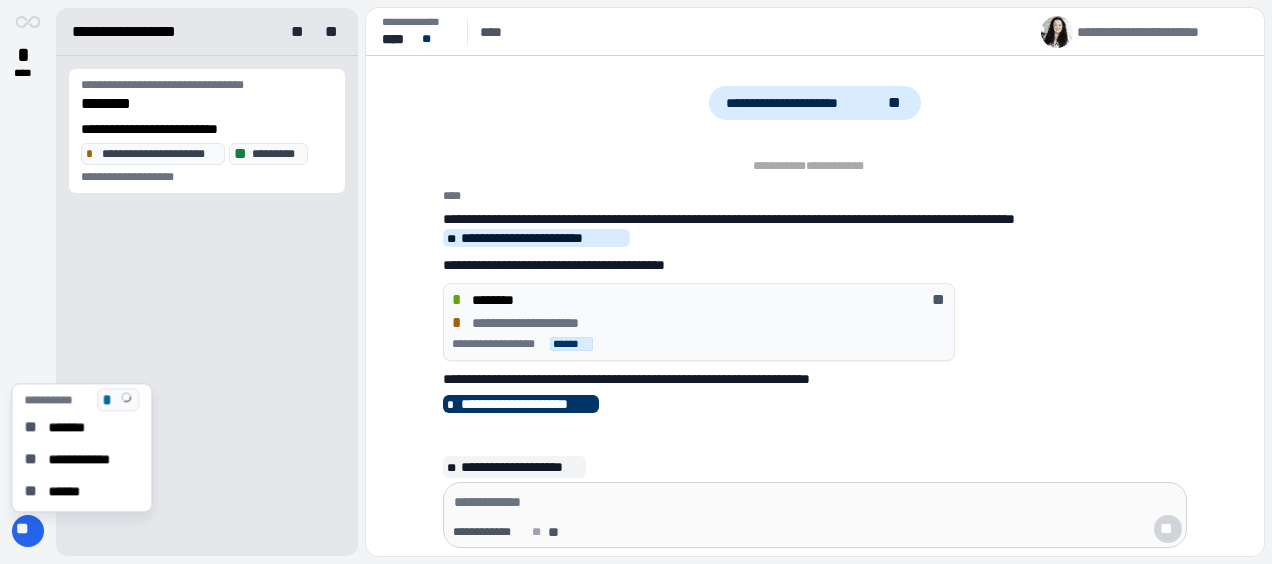 click on "**" at bounding box center [28, 530] 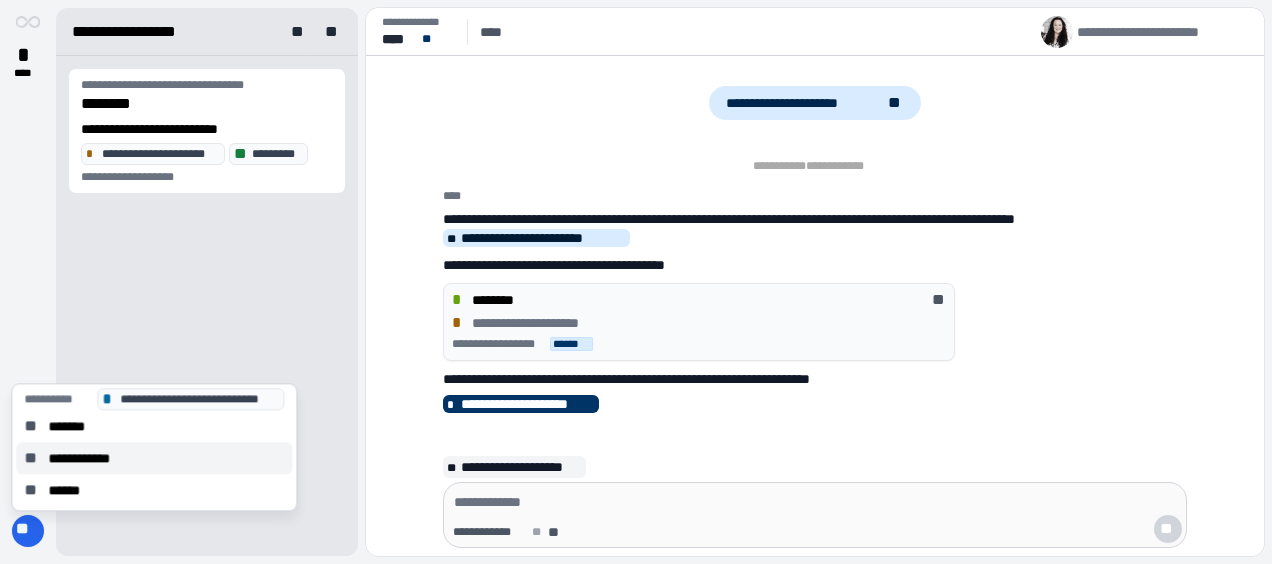 click on "**********" at bounding box center [154, 458] 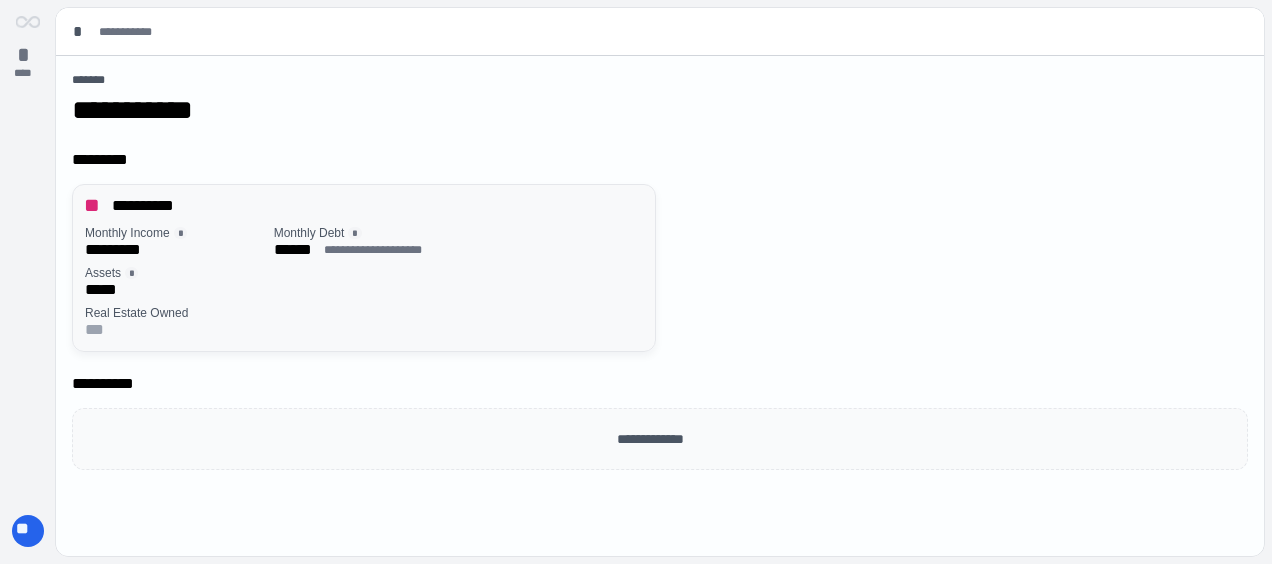 click on "Assets * *****" at bounding box center [364, 283] 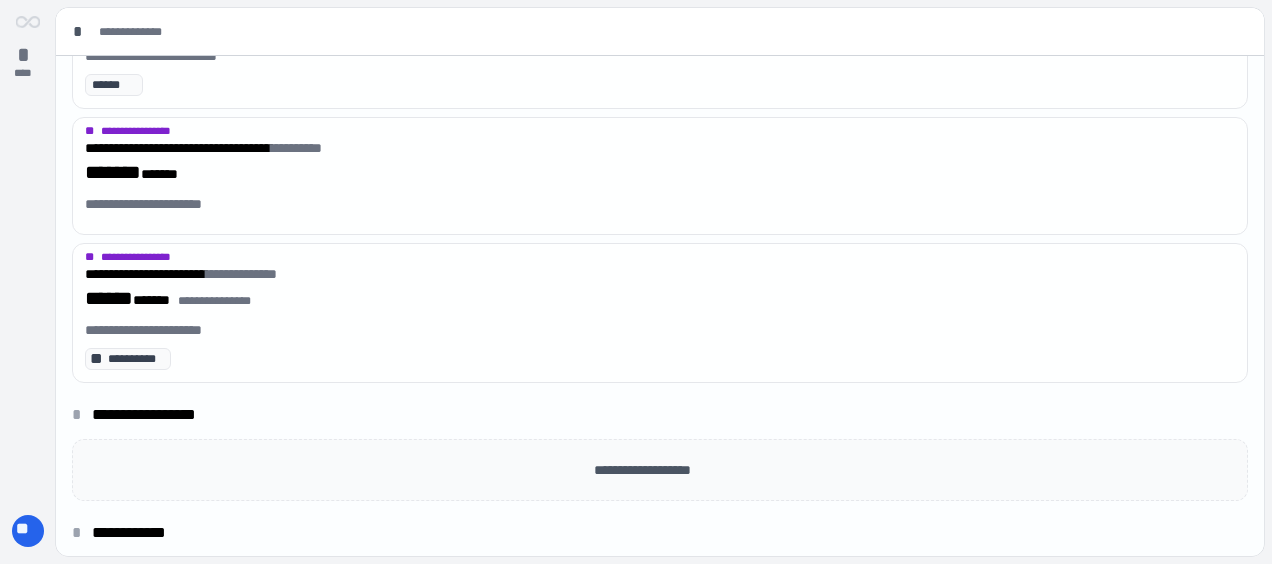 scroll, scrollTop: 947, scrollLeft: 0, axis: vertical 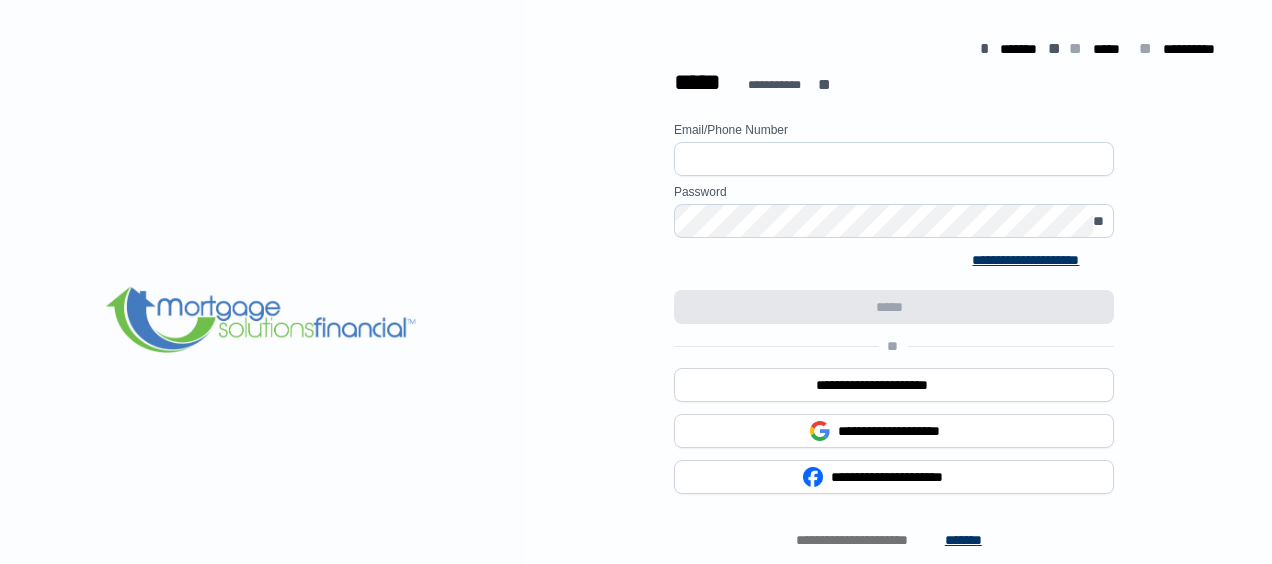 type on "**********" 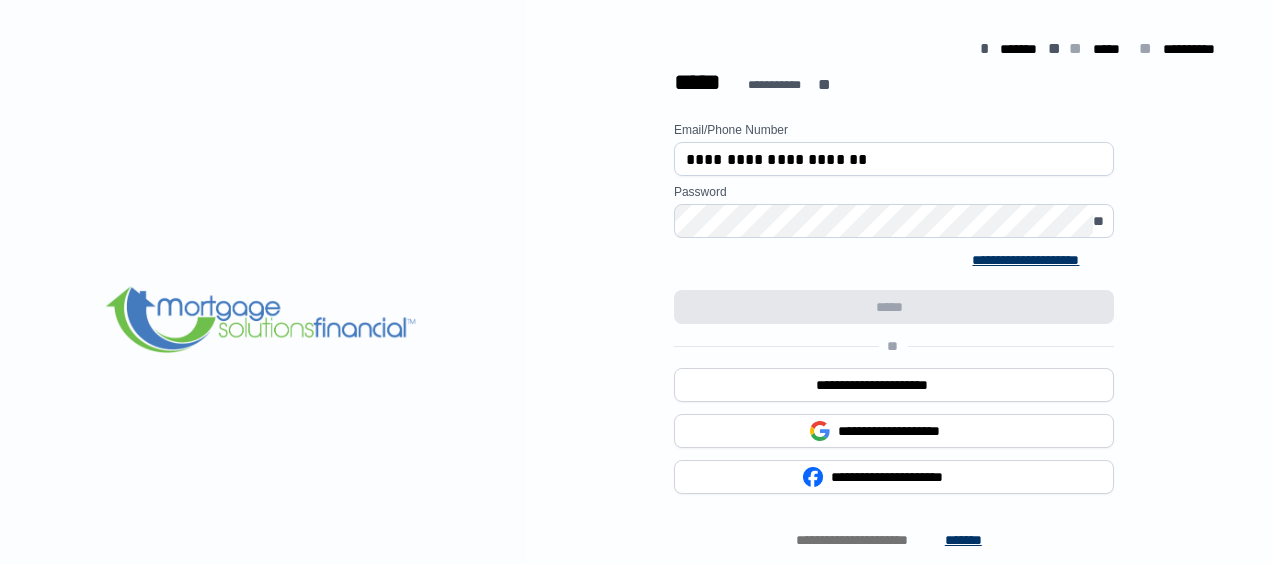click on "**********" at bounding box center (894, 402) 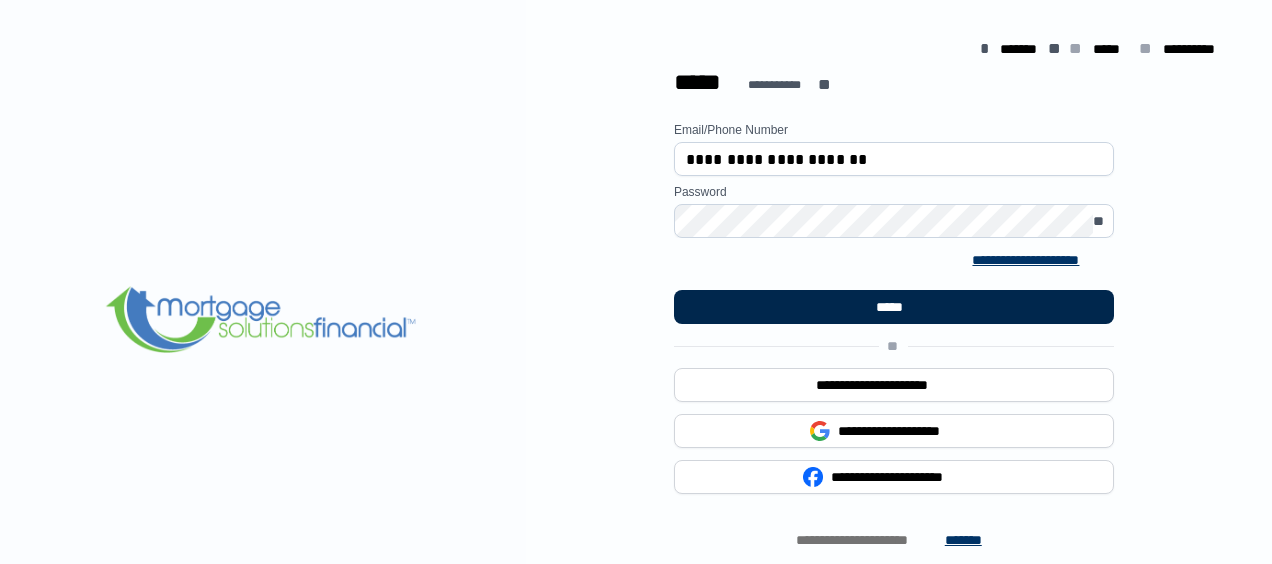 click on "*****" at bounding box center [894, 307] 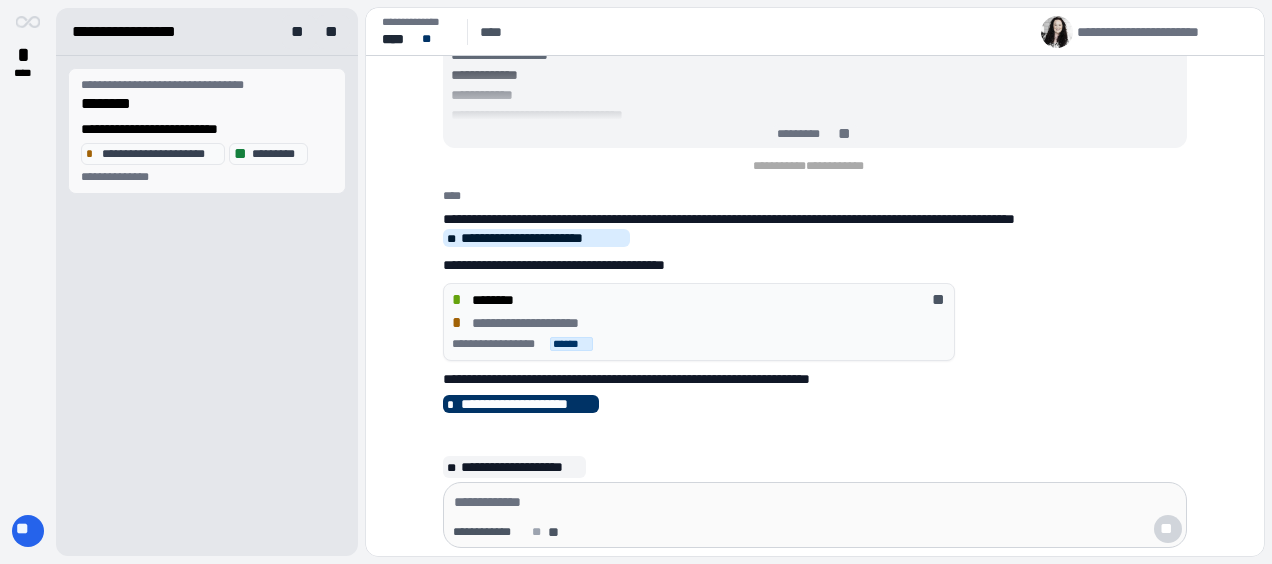 click on "**********" at bounding box center (207, 85) 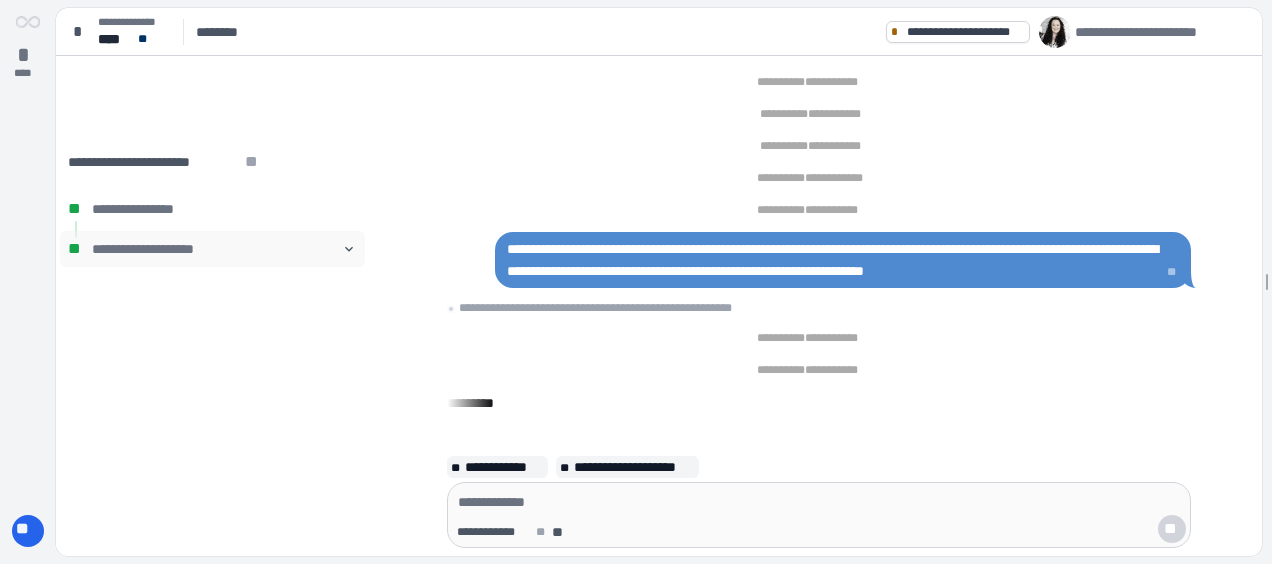click on "**********" at bounding box center [212, 249] 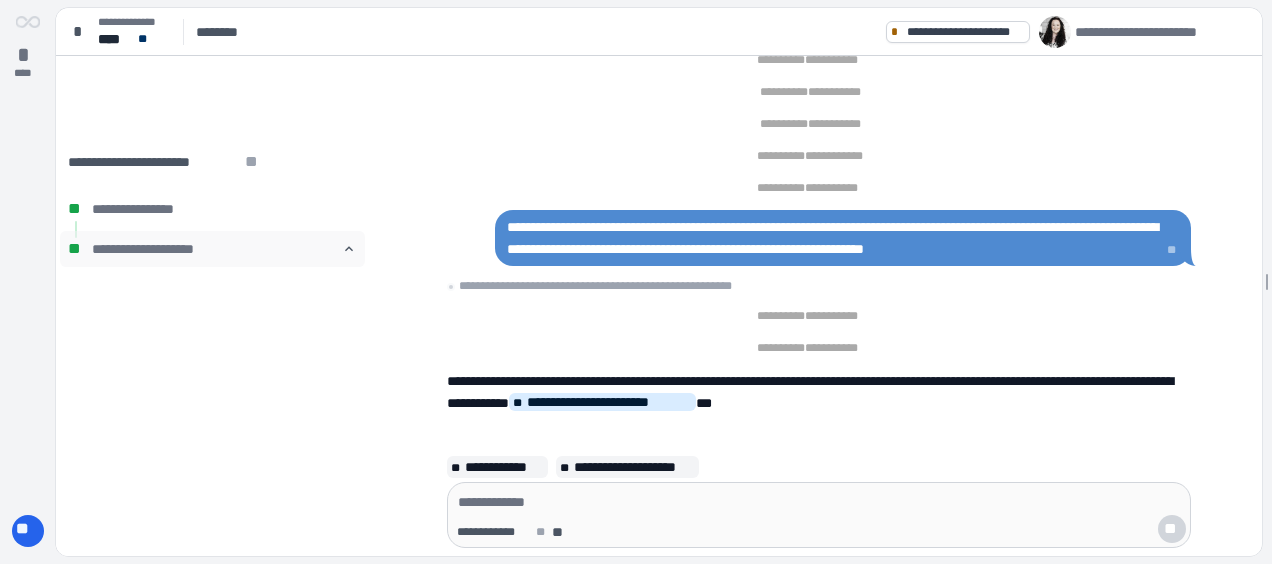 click on "**********" at bounding box center (212, 249) 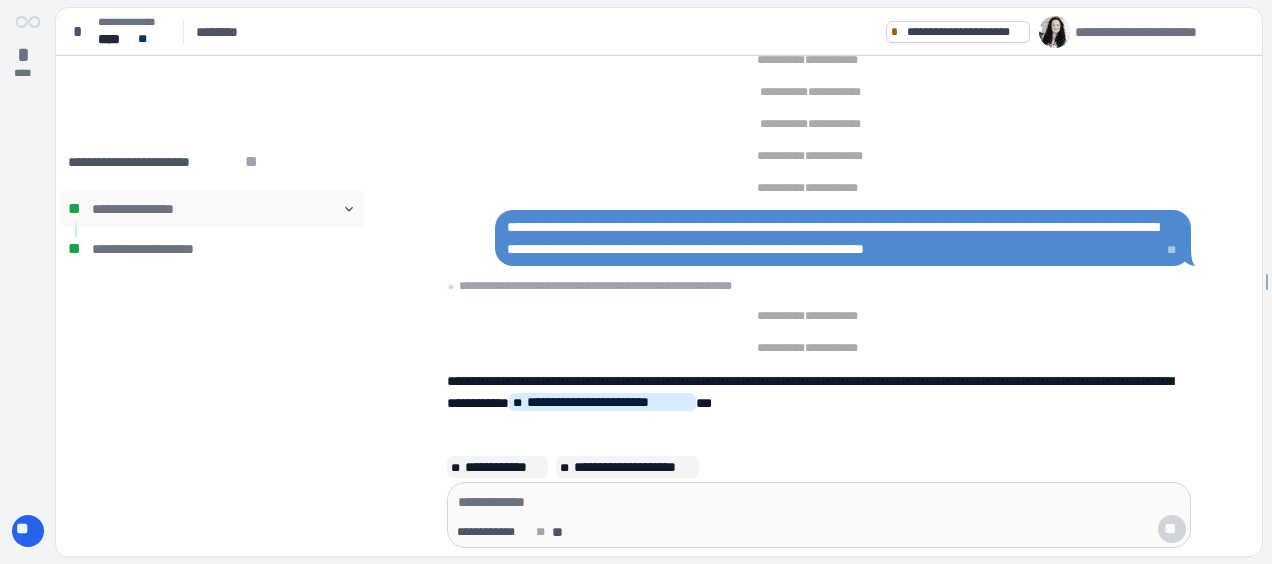 click on "**********" at bounding box center [212, 209] 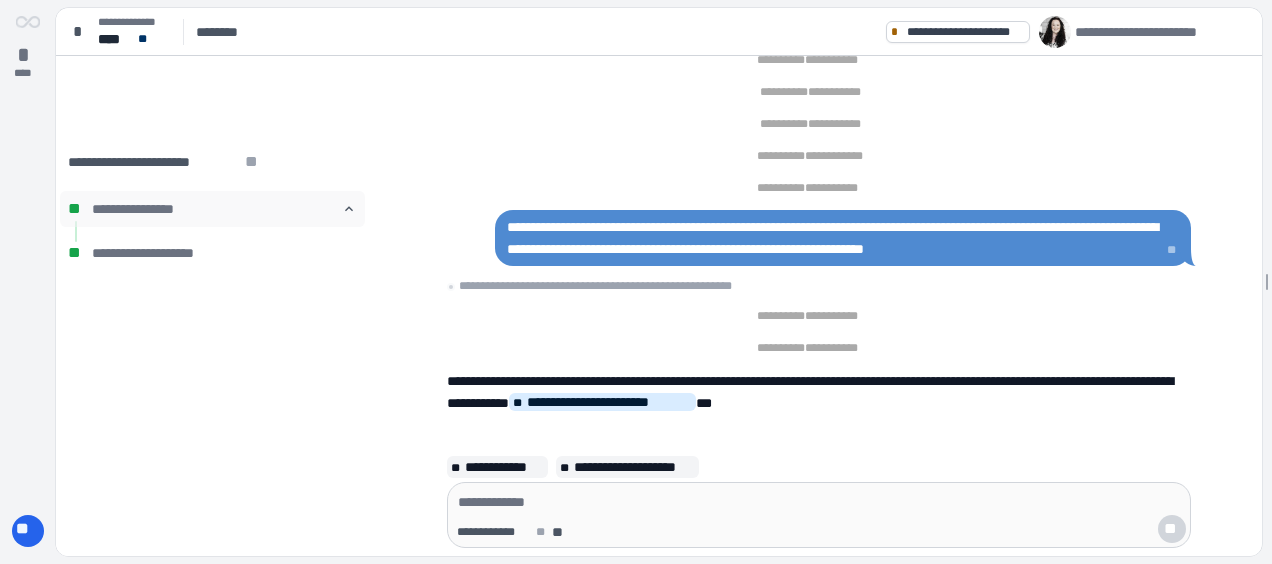 click on "**********" at bounding box center [212, 209] 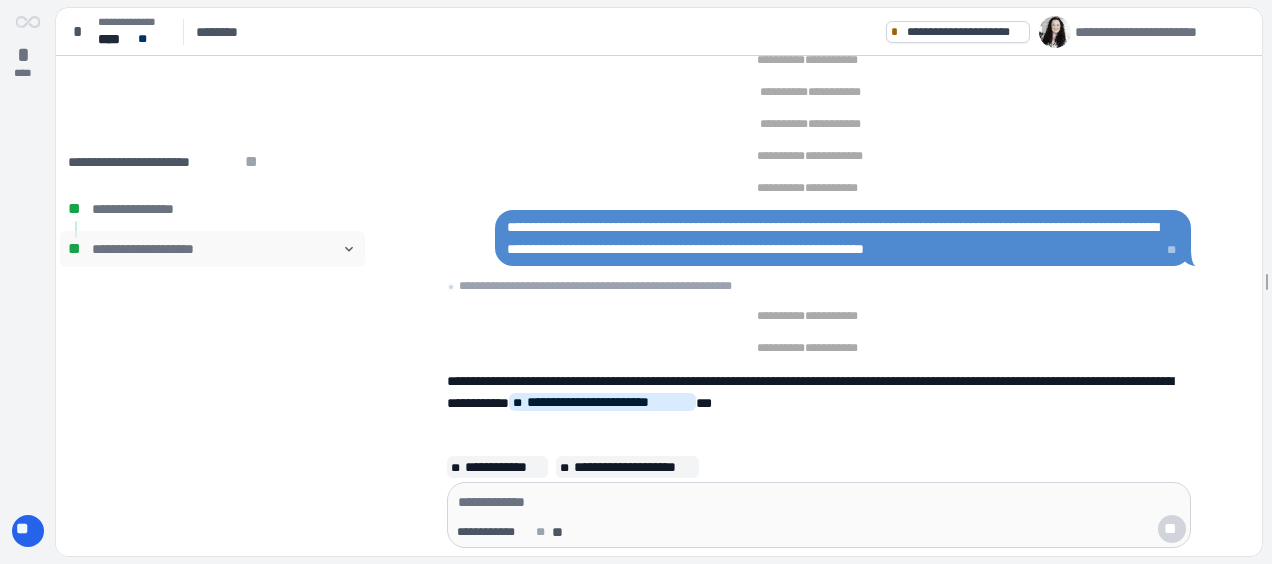 click on "**********" at bounding box center [212, 249] 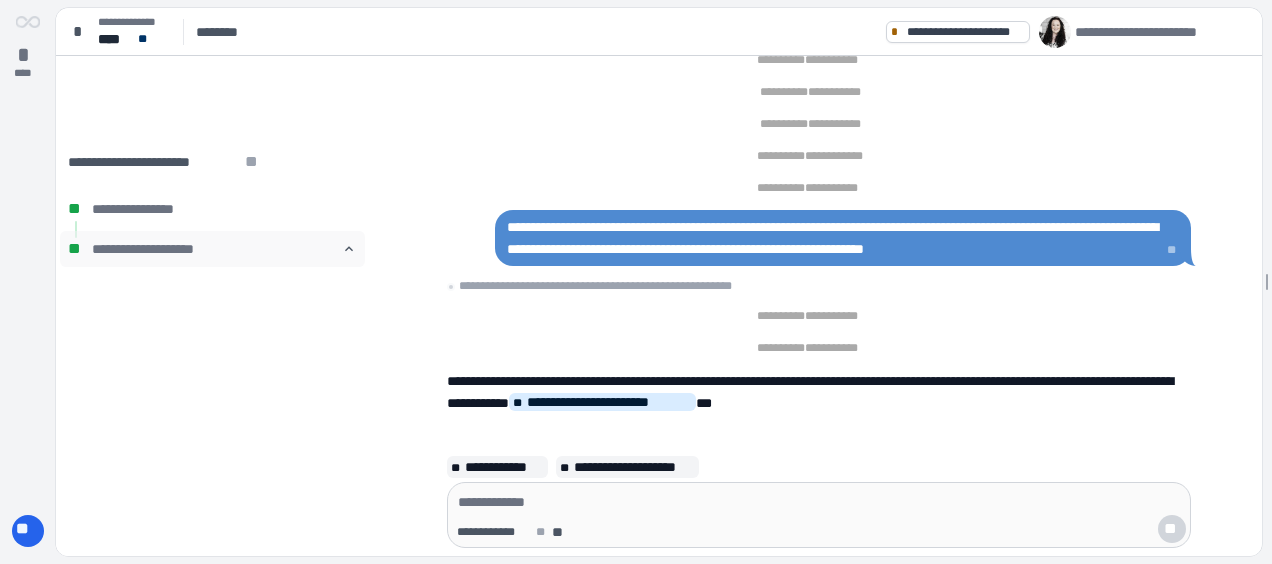 click on "**********" at bounding box center [212, 249] 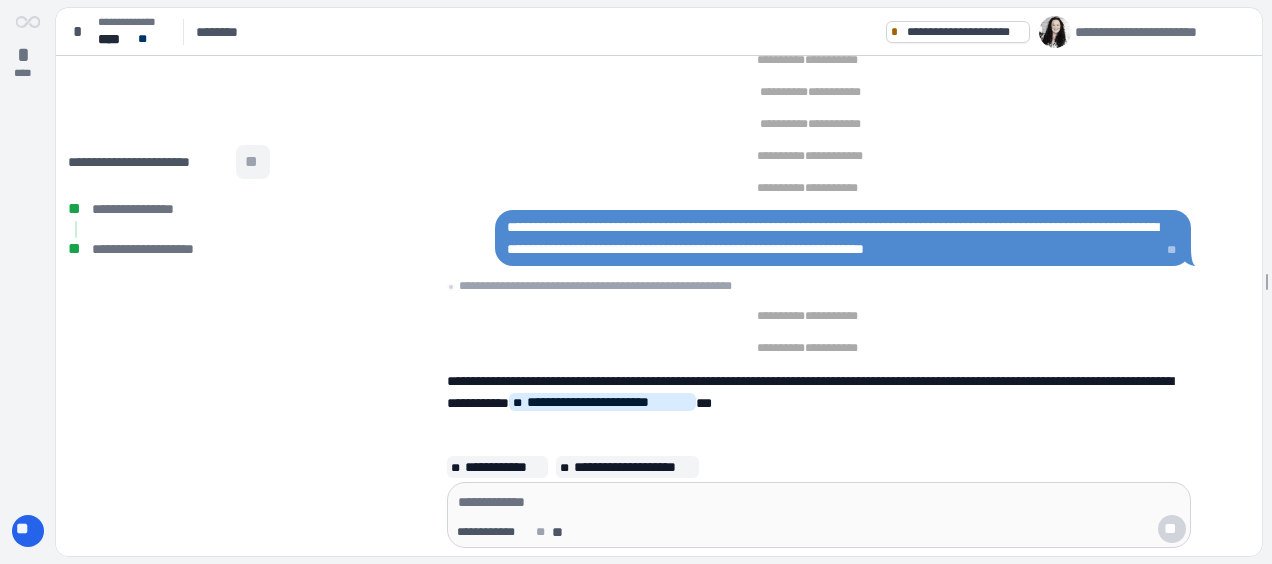 click on "**" at bounding box center (253, 162) 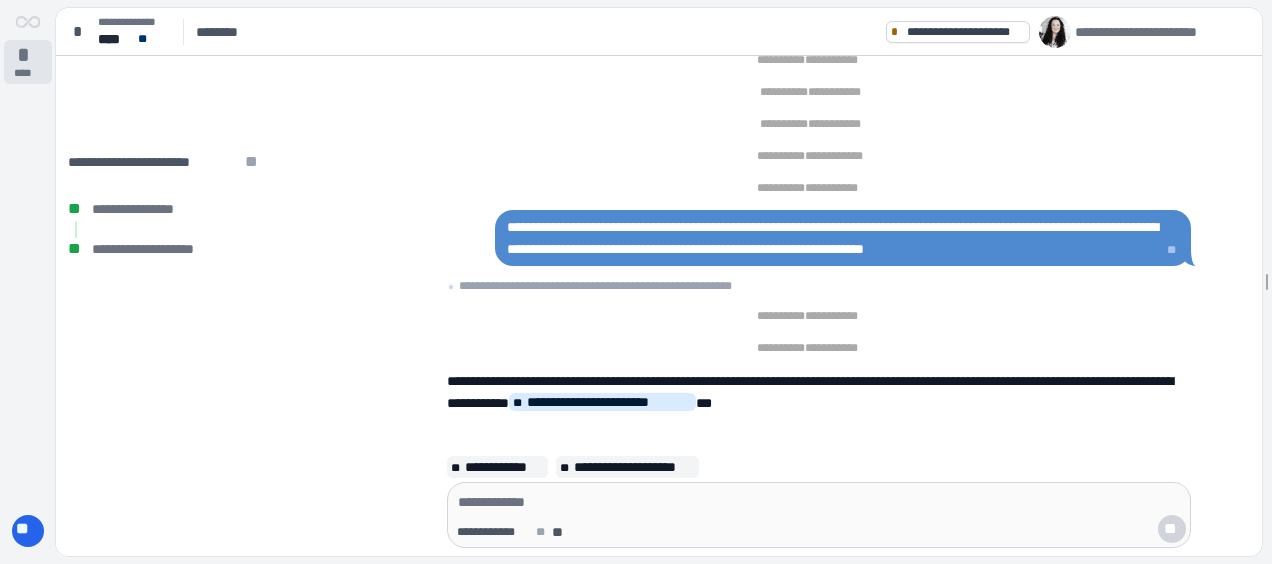 click on "****" at bounding box center (28, 73) 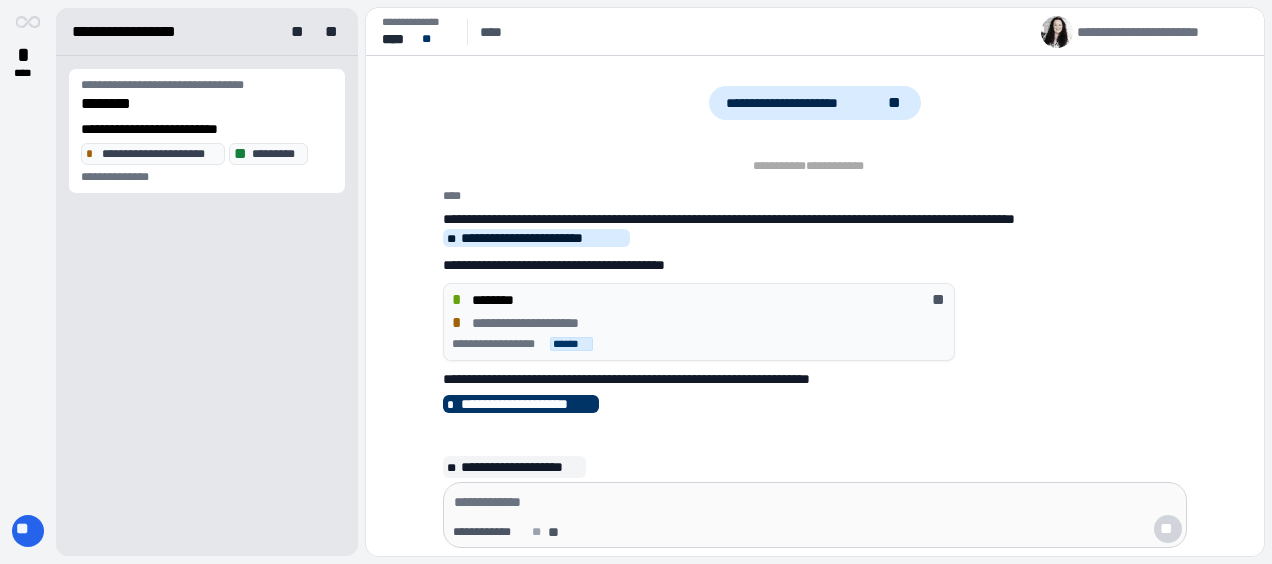 scroll, scrollTop: 0, scrollLeft: 0, axis: both 